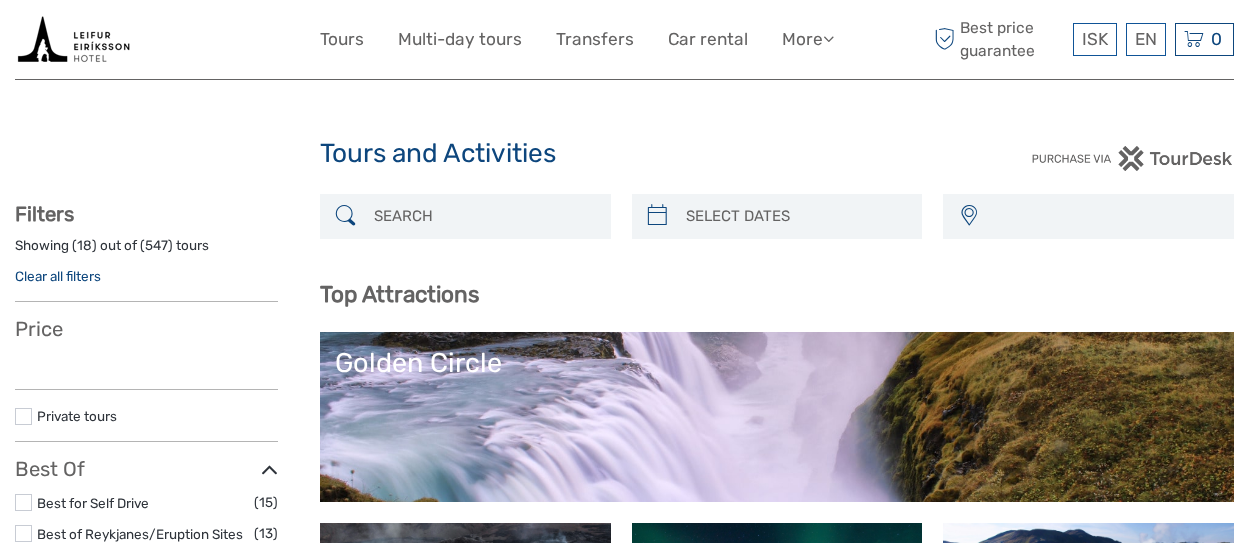select 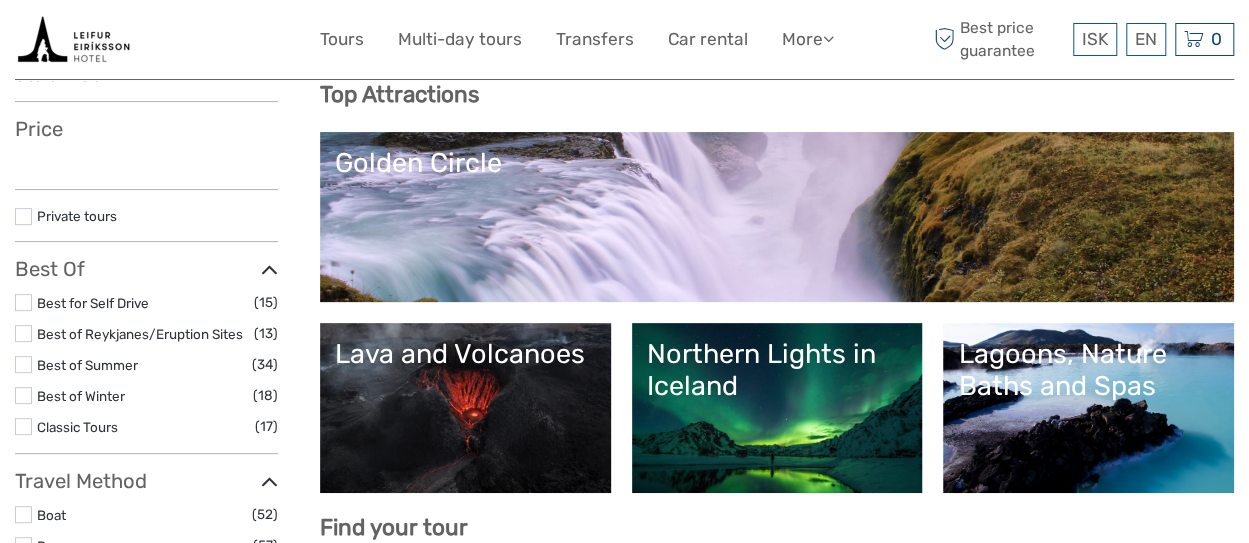 scroll, scrollTop: 0, scrollLeft: 0, axis: both 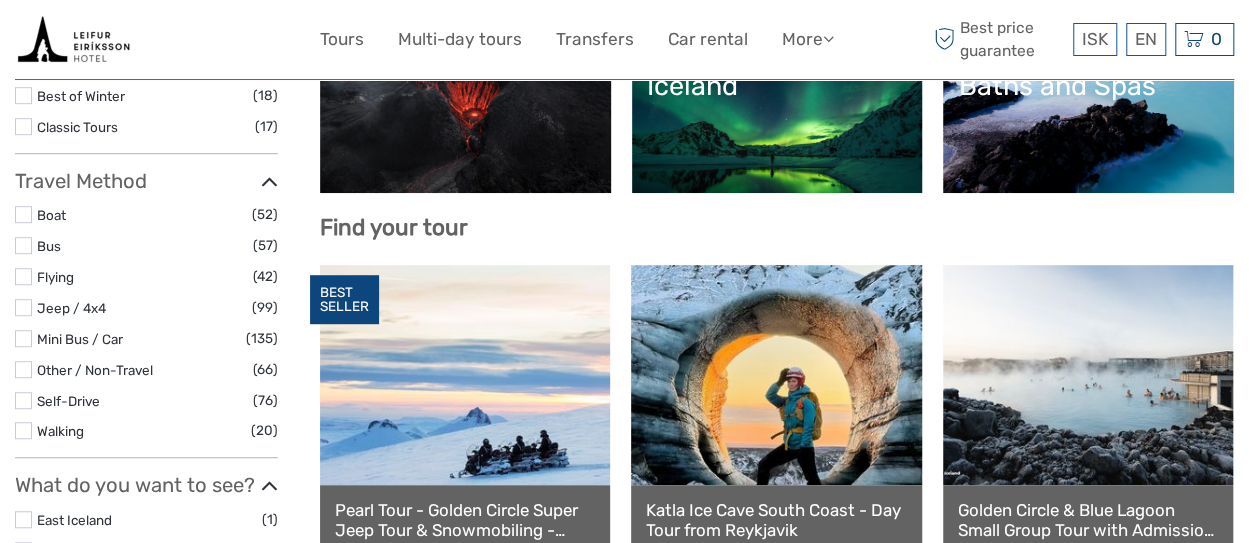 select 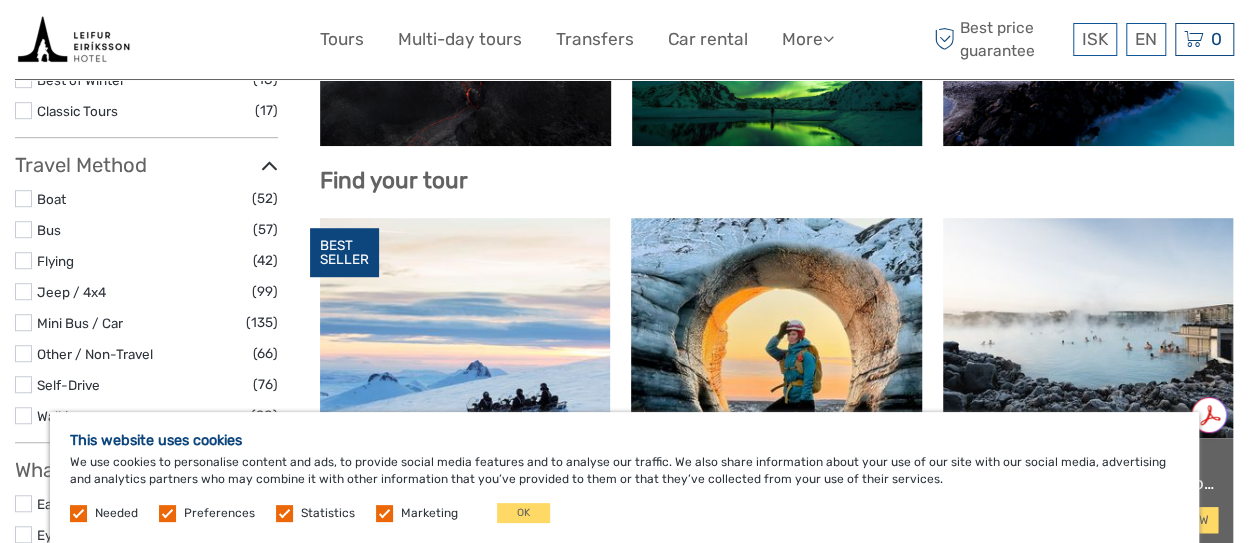 scroll, scrollTop: 631, scrollLeft: 0, axis: vertical 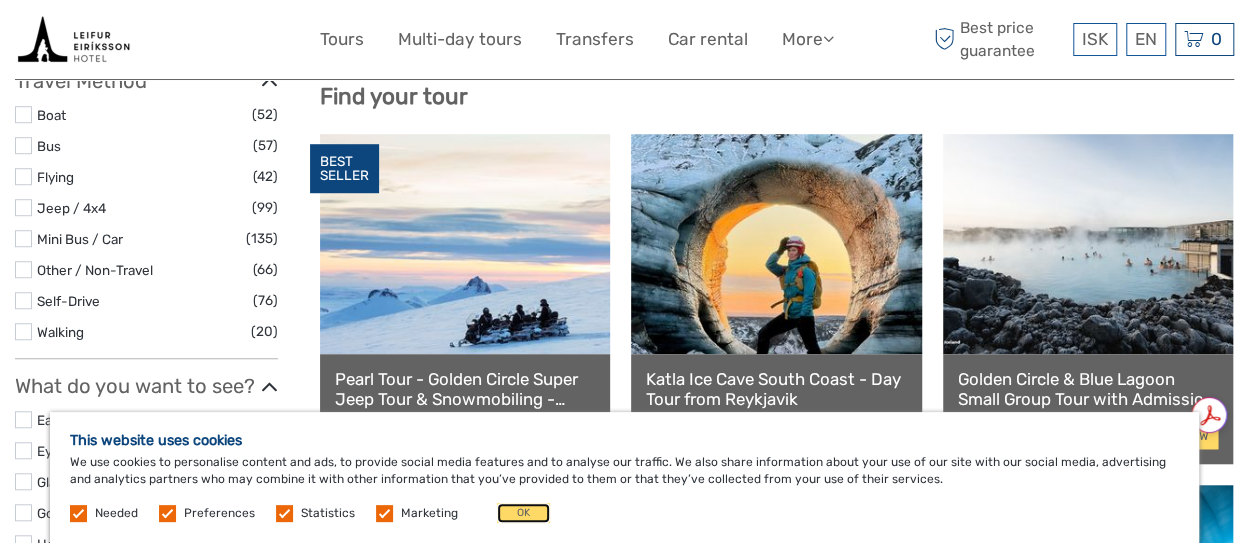 click on "OK" at bounding box center [523, 513] 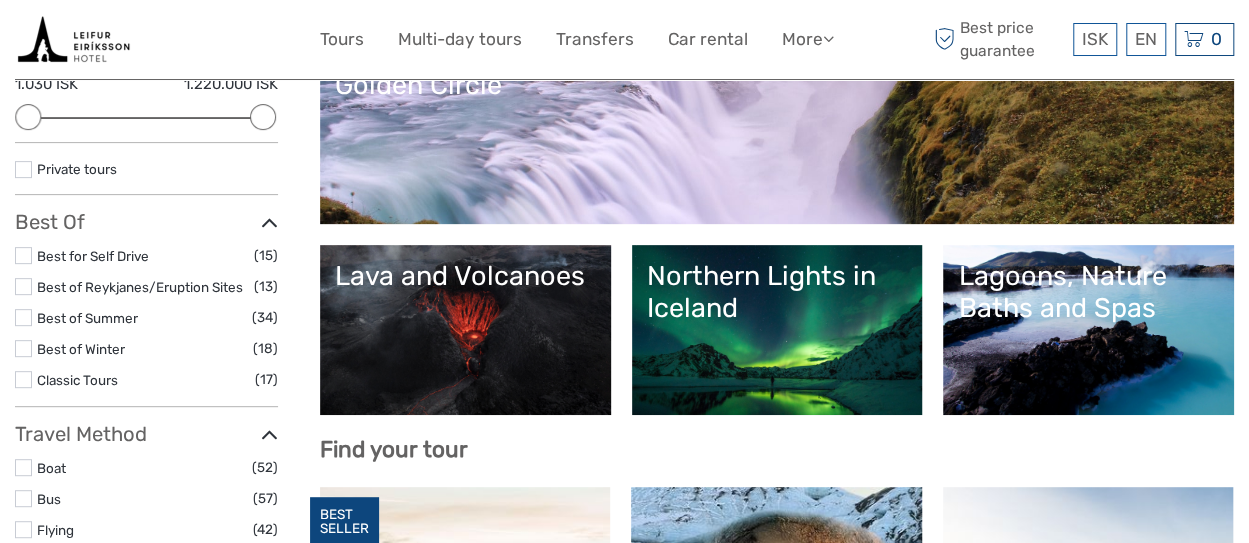 scroll, scrollTop: 0, scrollLeft: 0, axis: both 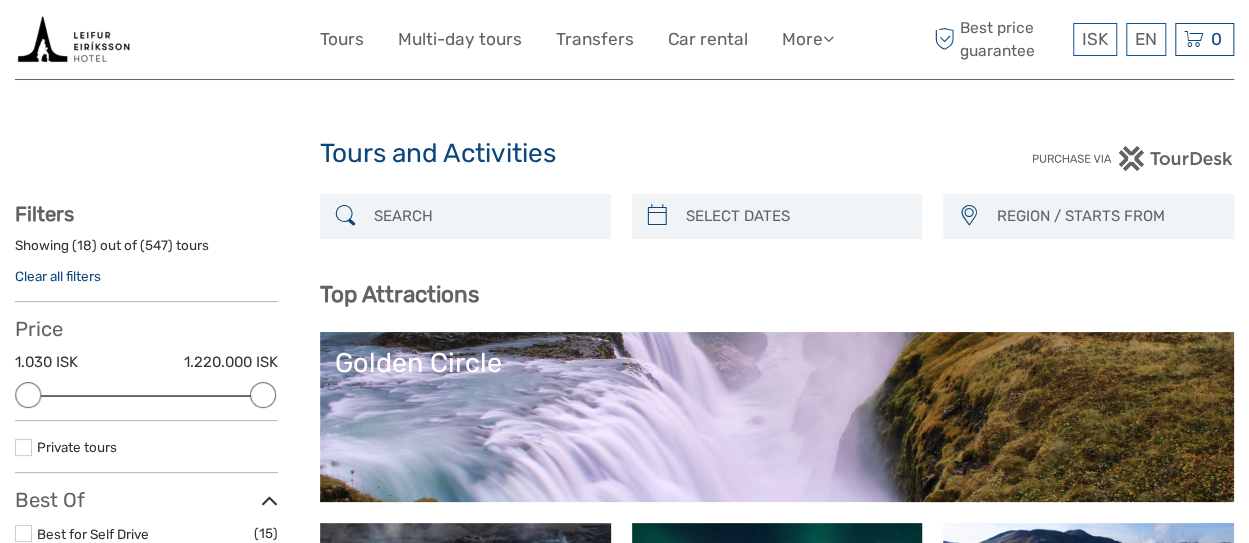 click at bounding box center (944, 39) 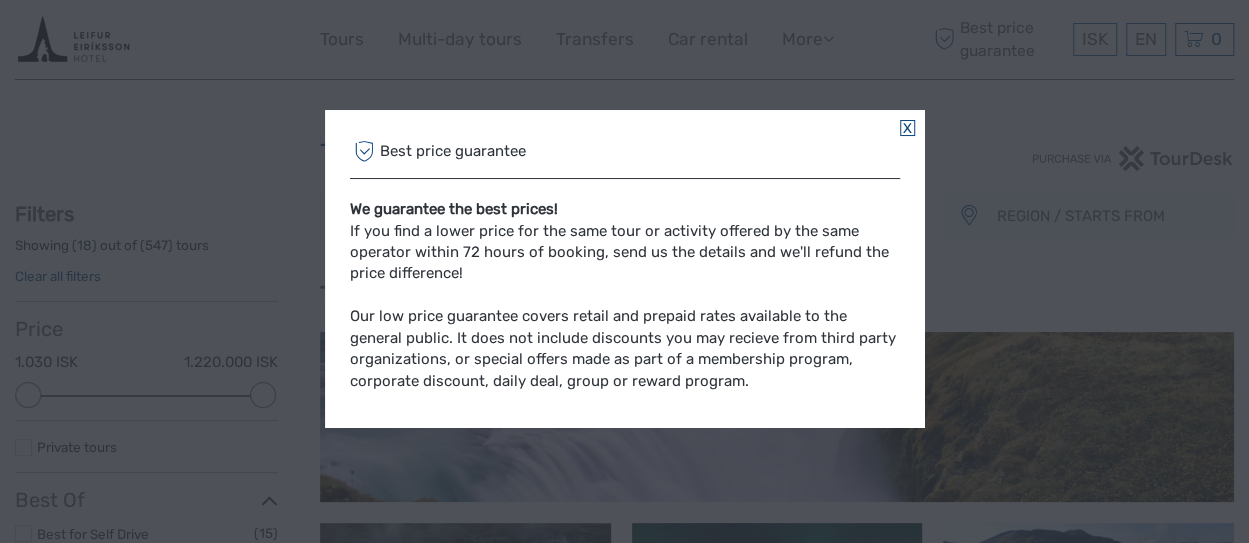 scroll, scrollTop: 100, scrollLeft: 0, axis: vertical 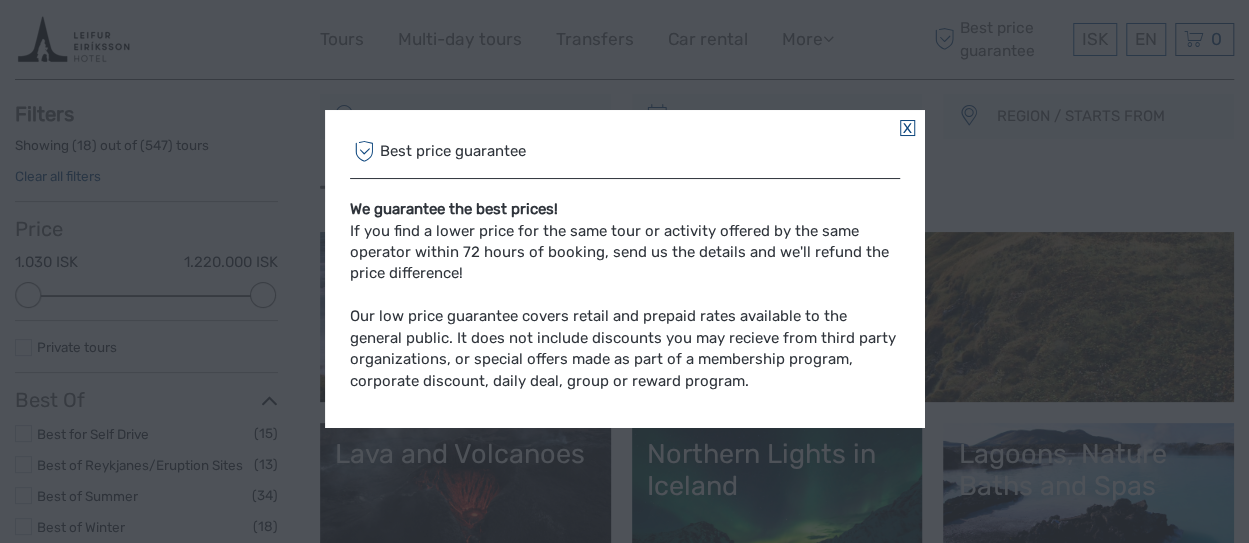 click at bounding box center [907, 128] 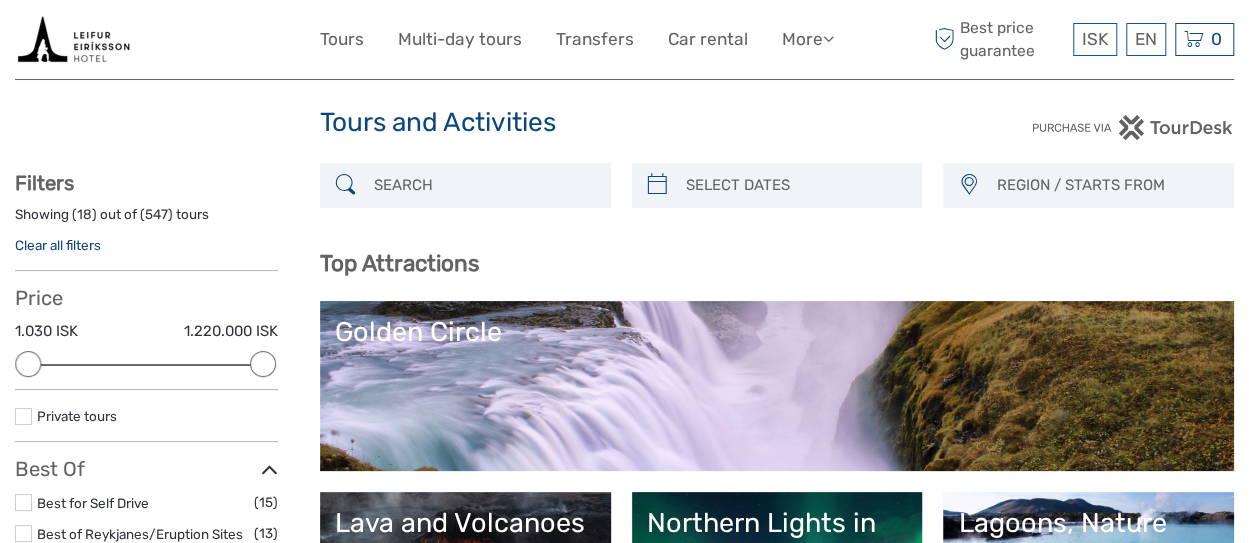 scroll, scrollTop: 0, scrollLeft: 0, axis: both 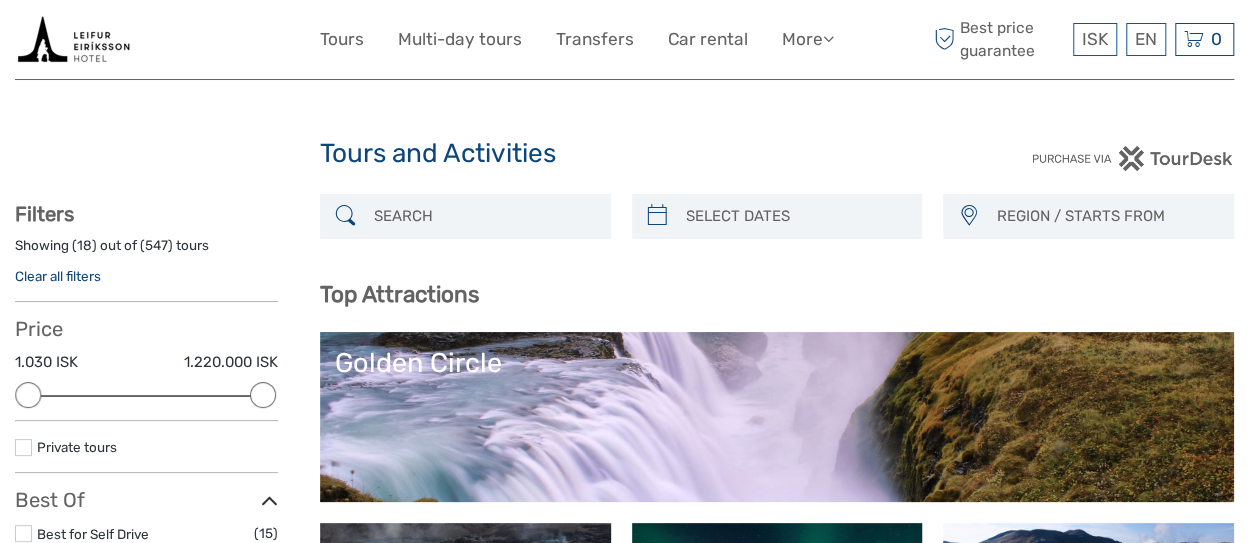 click at bounding box center (73, 39) 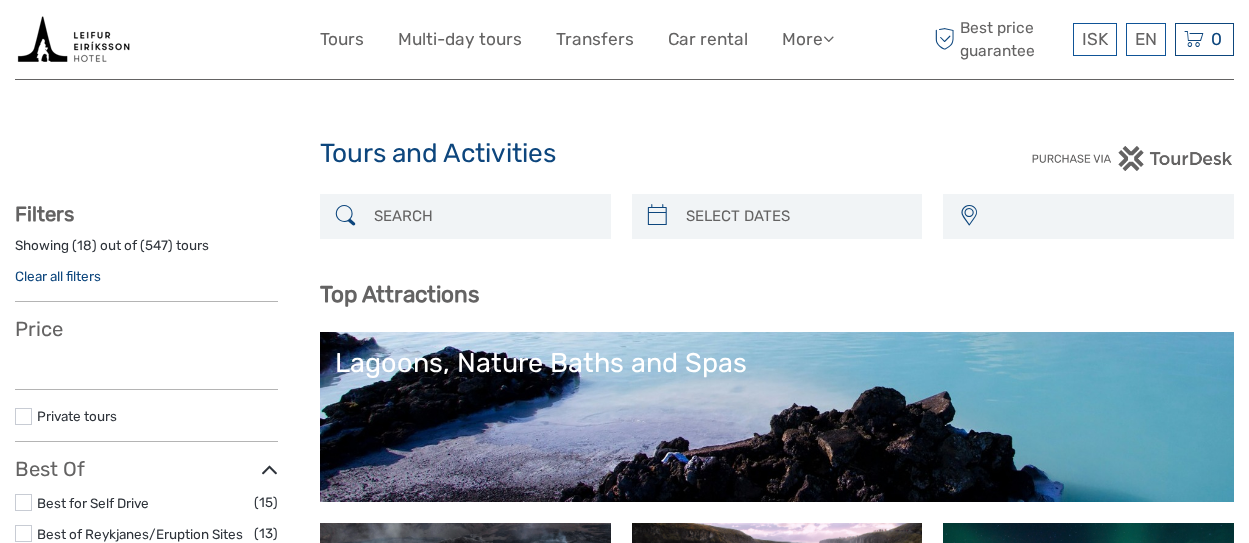 select 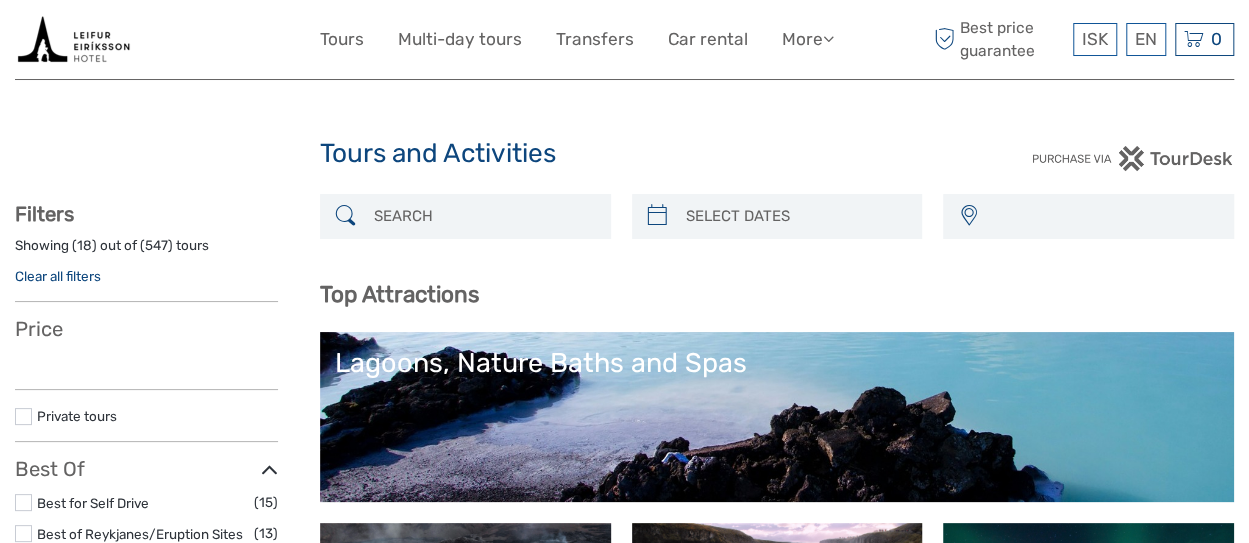 select 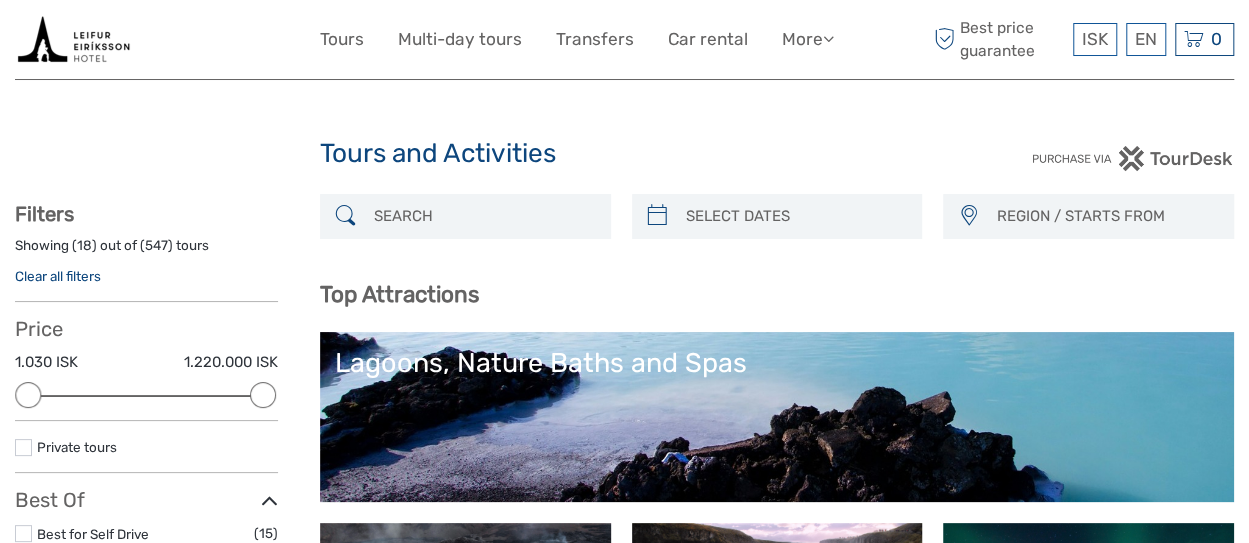 scroll, scrollTop: 0, scrollLeft: 0, axis: both 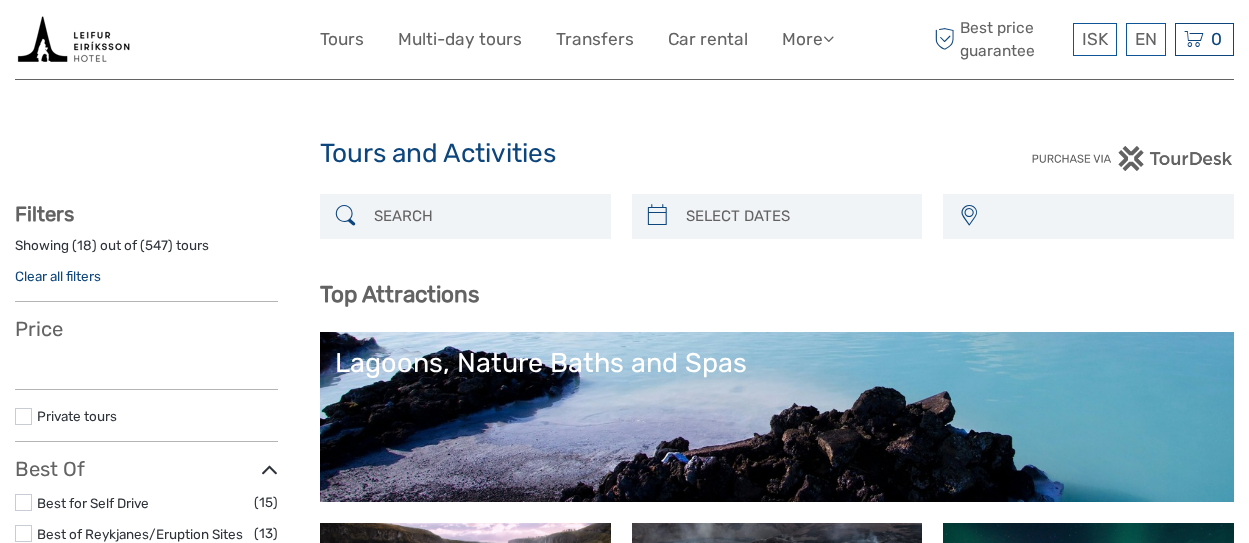 select 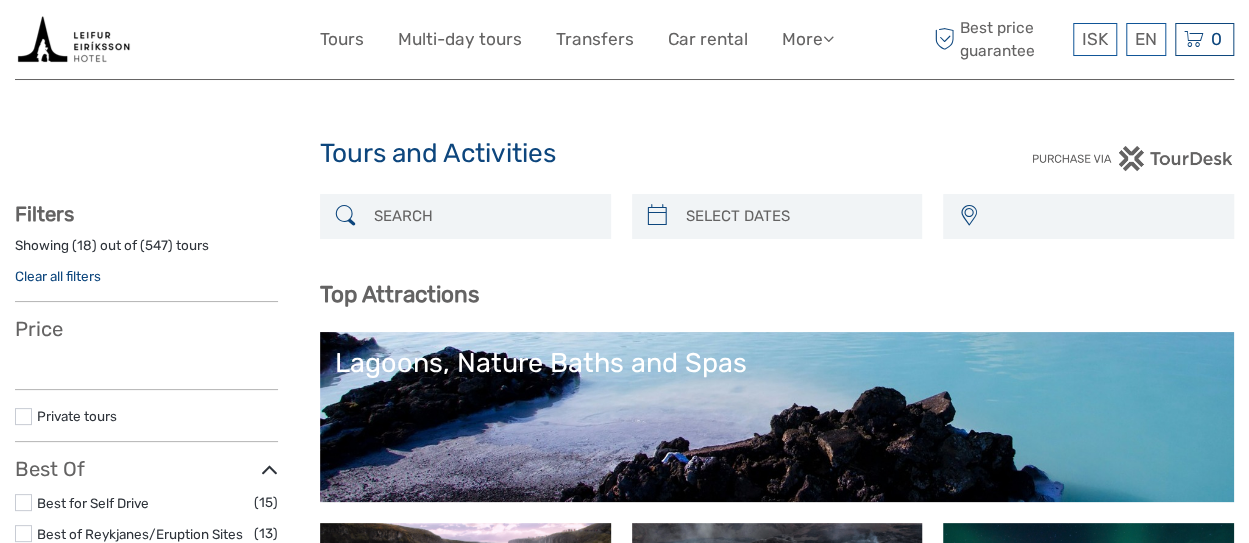 select 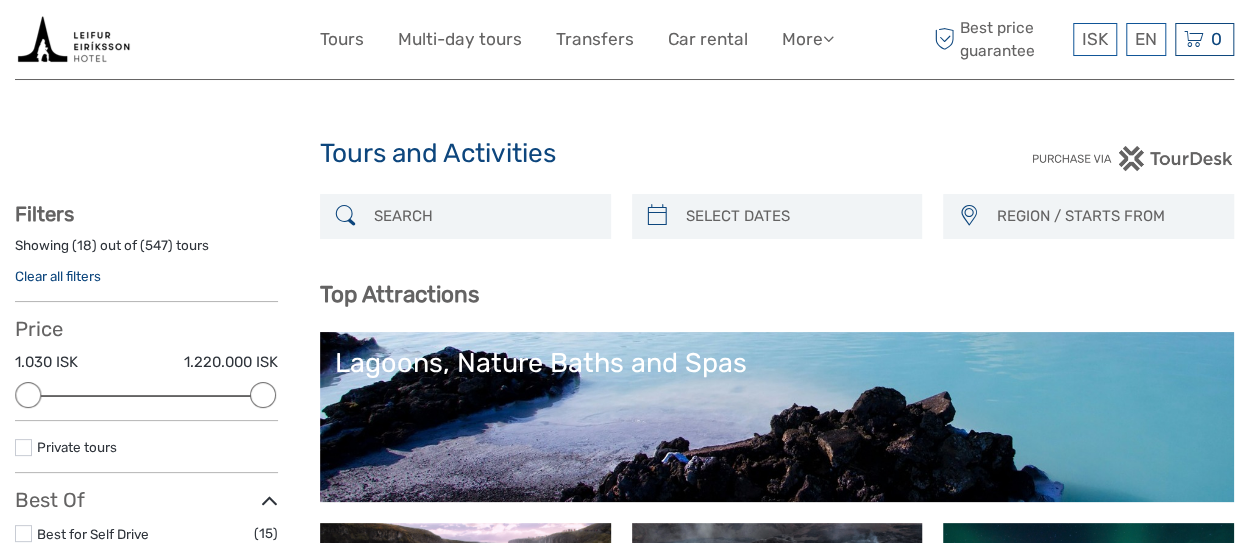 scroll, scrollTop: 0, scrollLeft: 0, axis: both 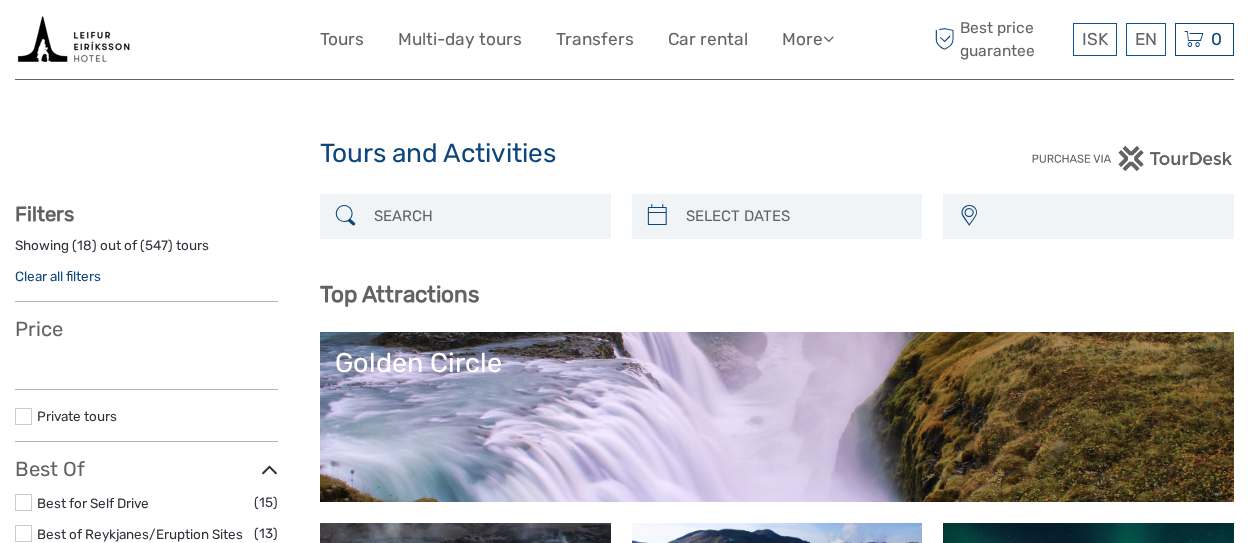 select 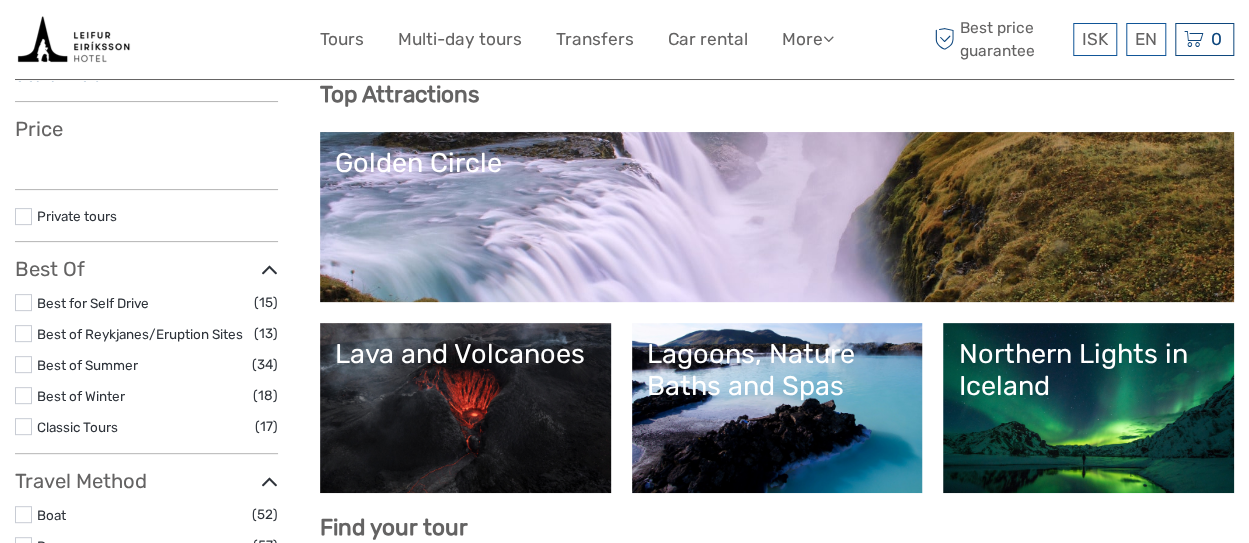 scroll, scrollTop: 200, scrollLeft: 0, axis: vertical 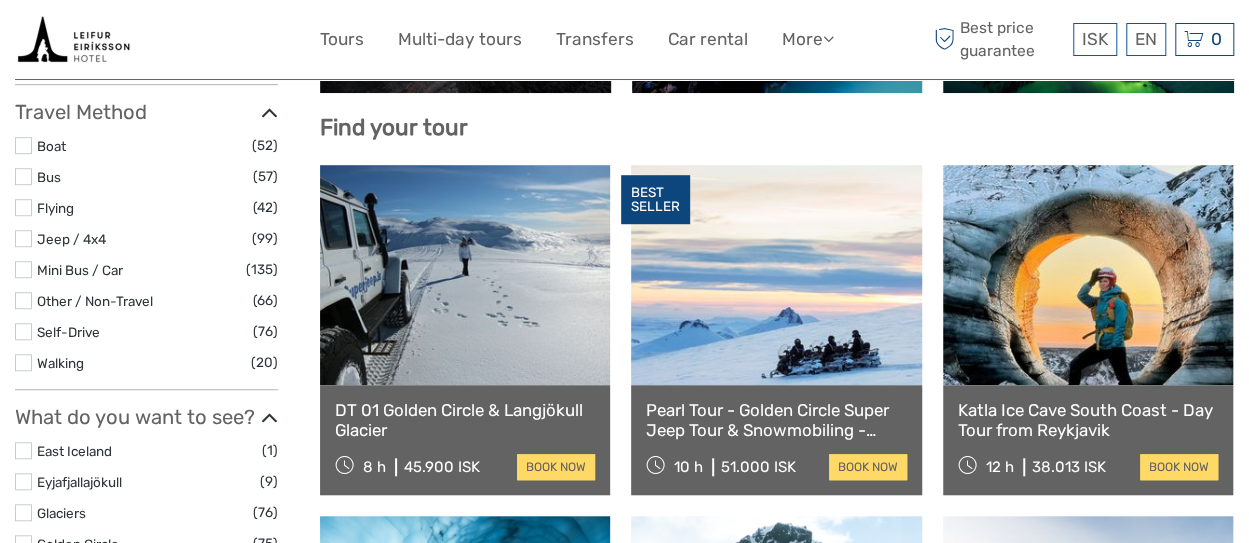 click at bounding box center [1088, 275] 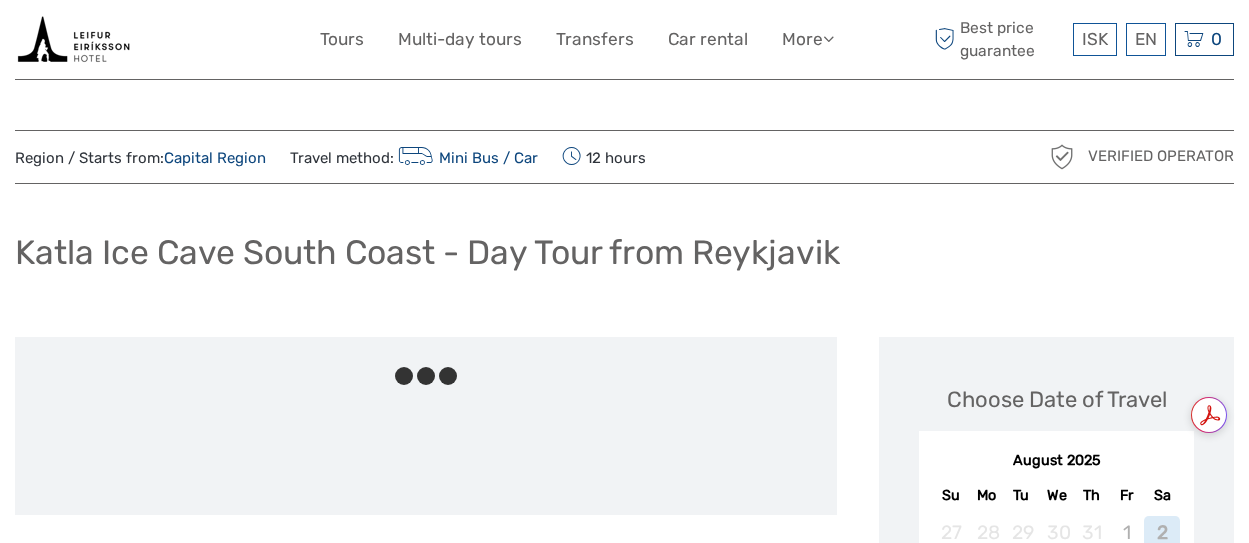 scroll, scrollTop: 0, scrollLeft: 0, axis: both 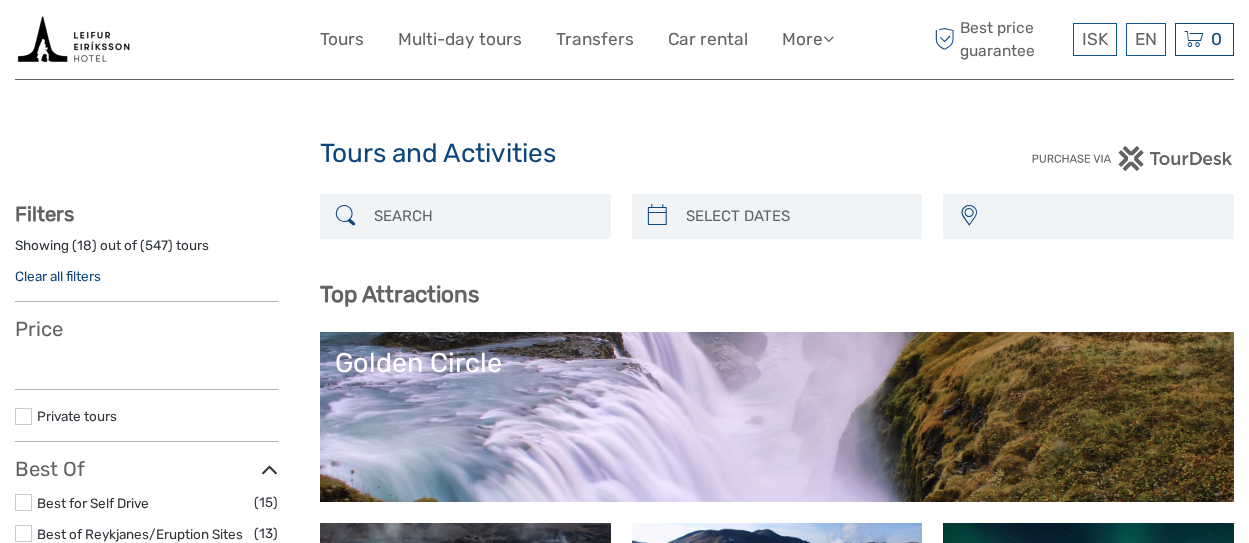 select 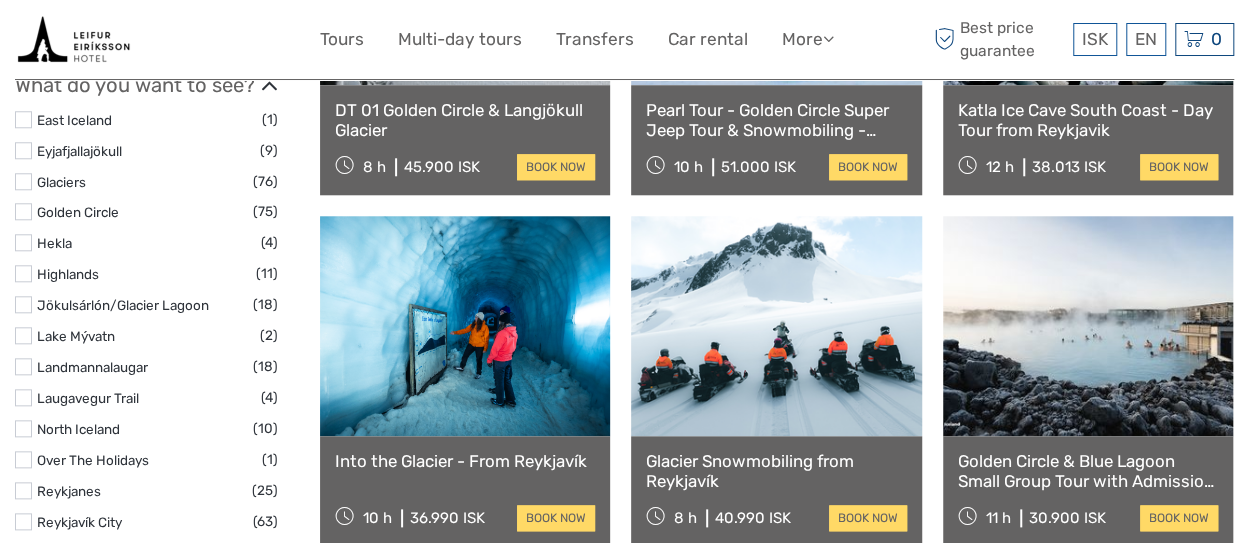 select 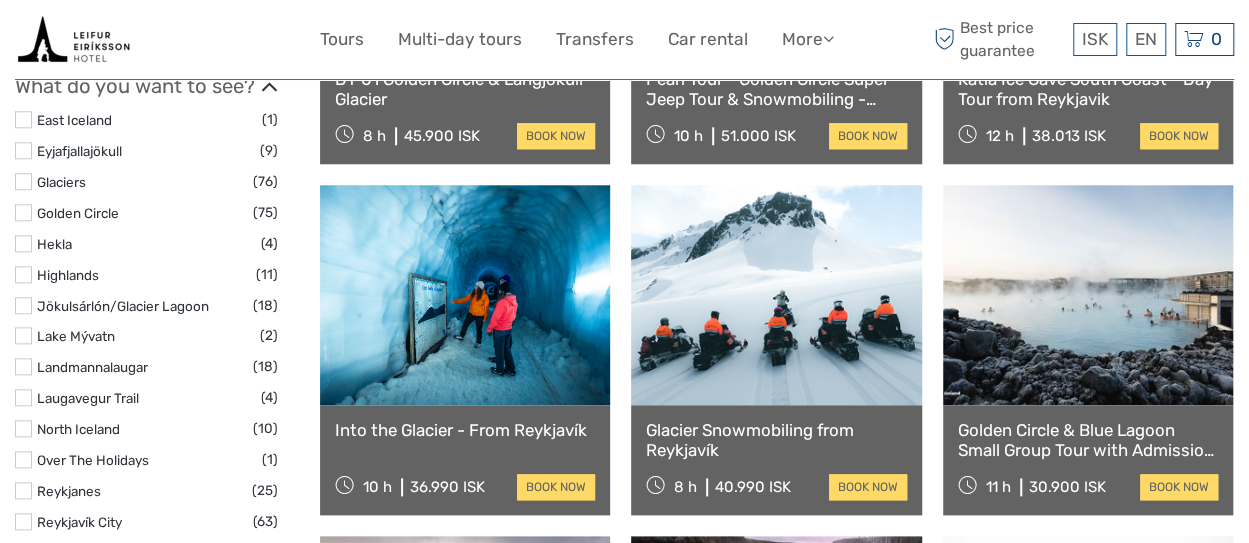 scroll, scrollTop: 0, scrollLeft: 0, axis: both 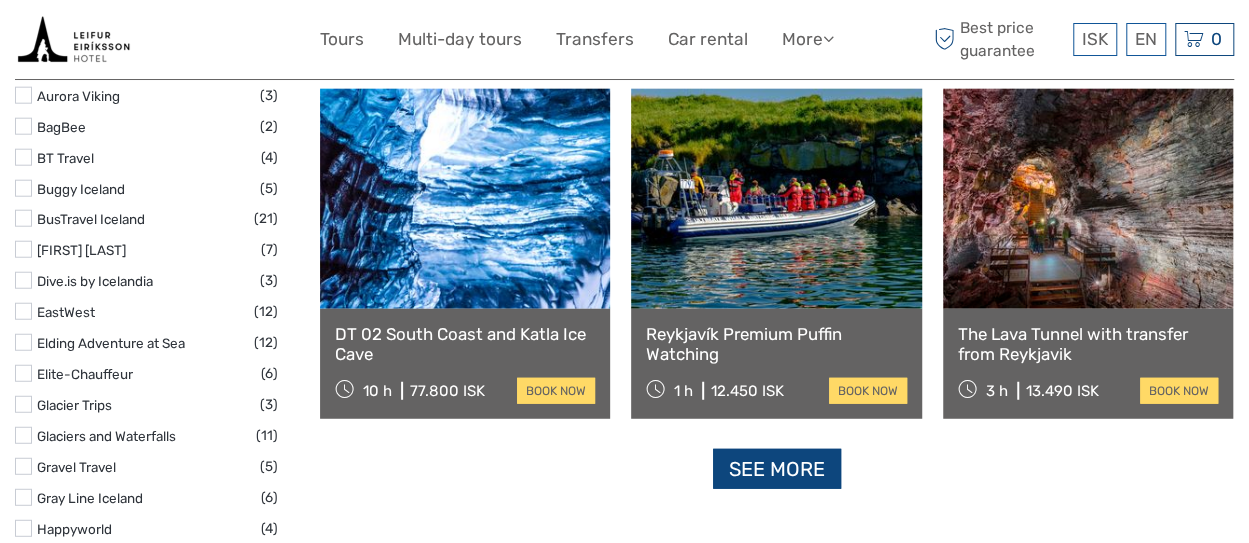 click on "See more" at bounding box center [777, 469] 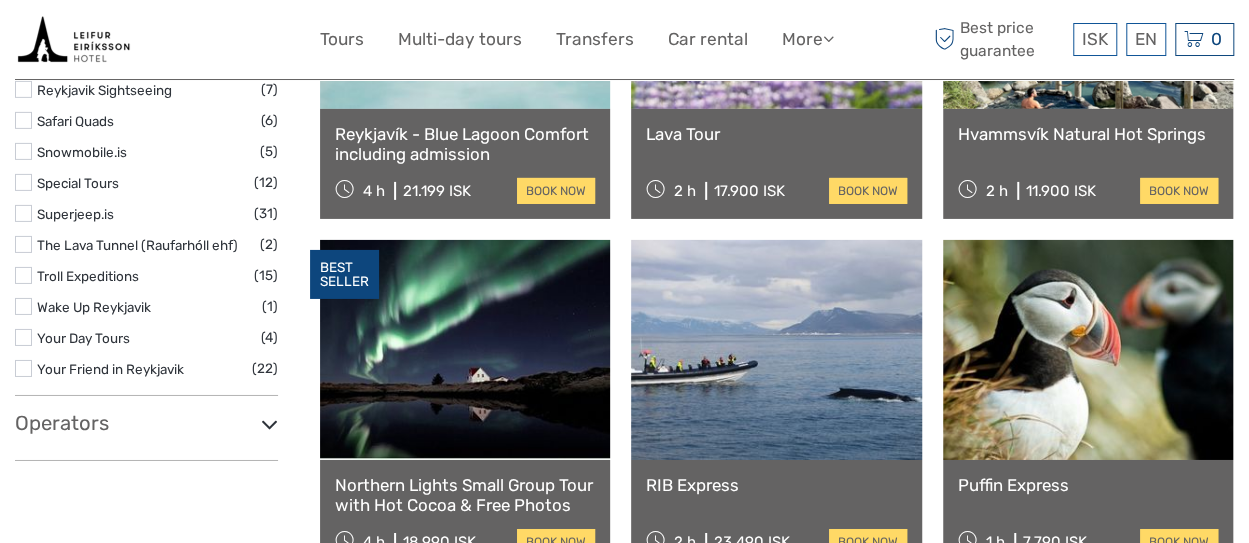 scroll, scrollTop: 3231, scrollLeft: 0, axis: vertical 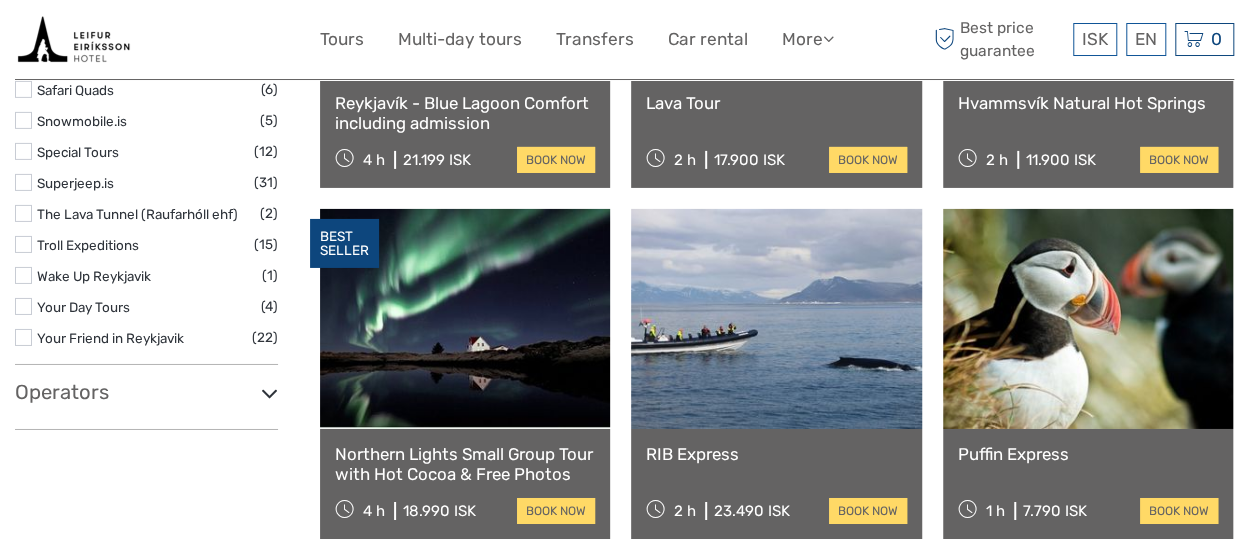 click at bounding box center [269, 393] 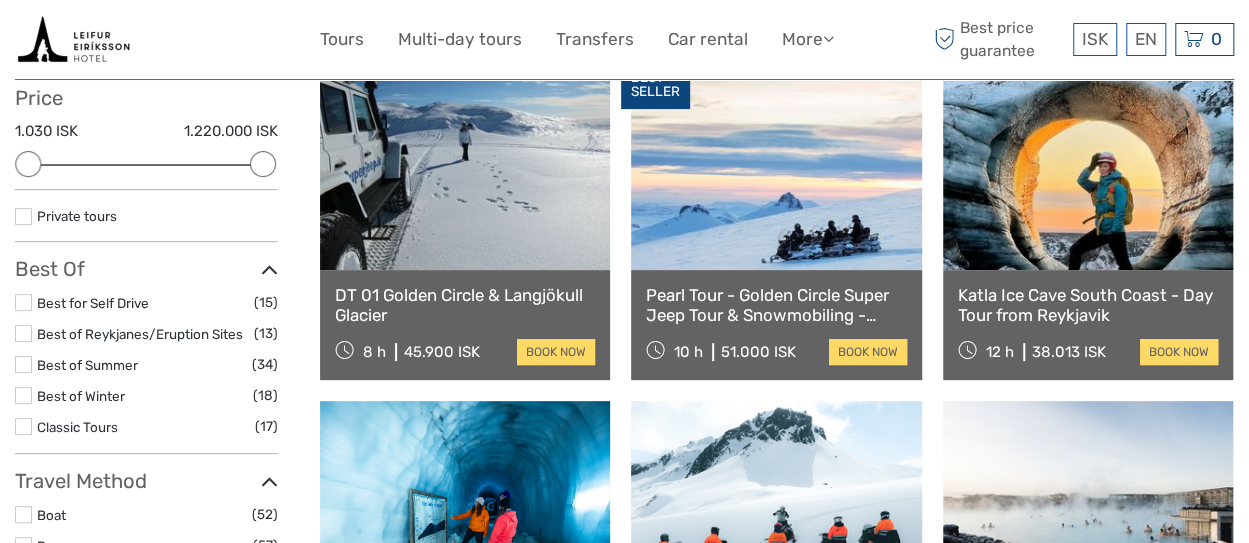 scroll, scrollTop: 0, scrollLeft: 0, axis: both 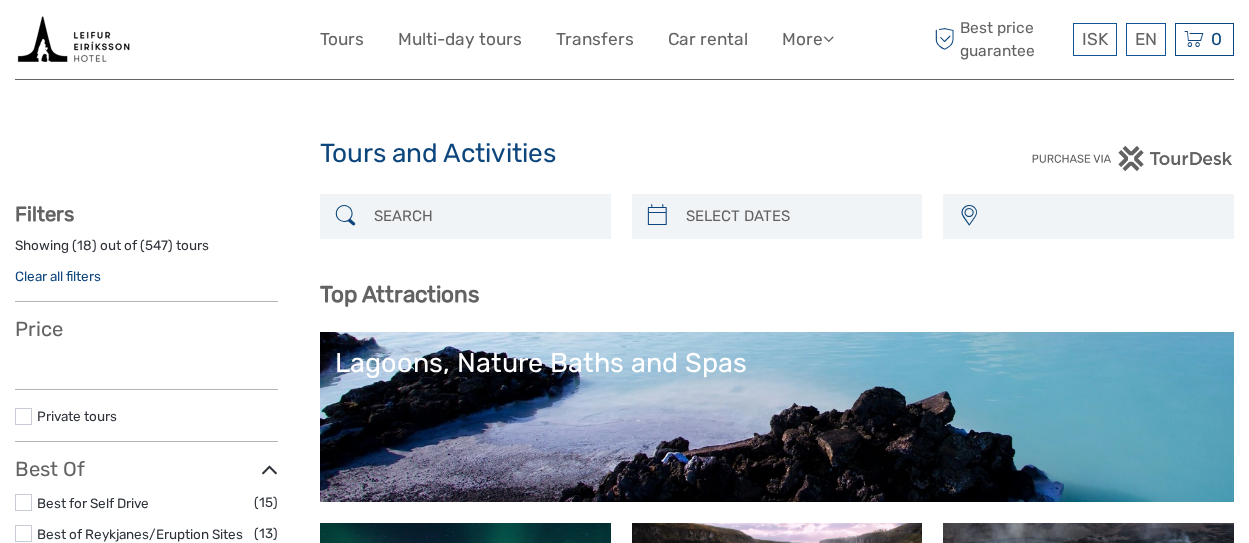 select 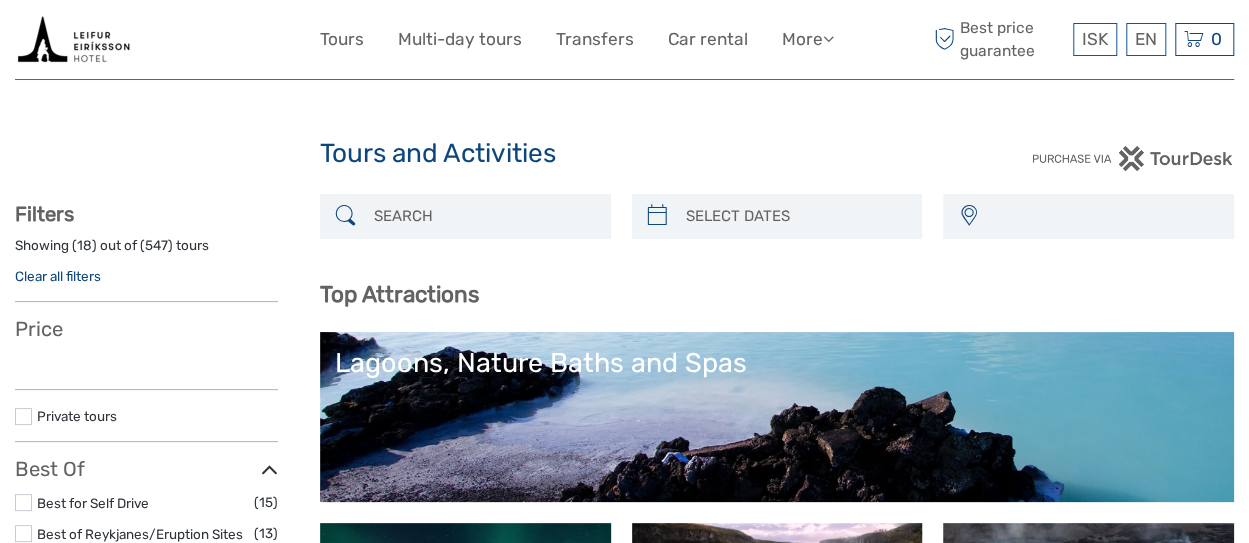 select 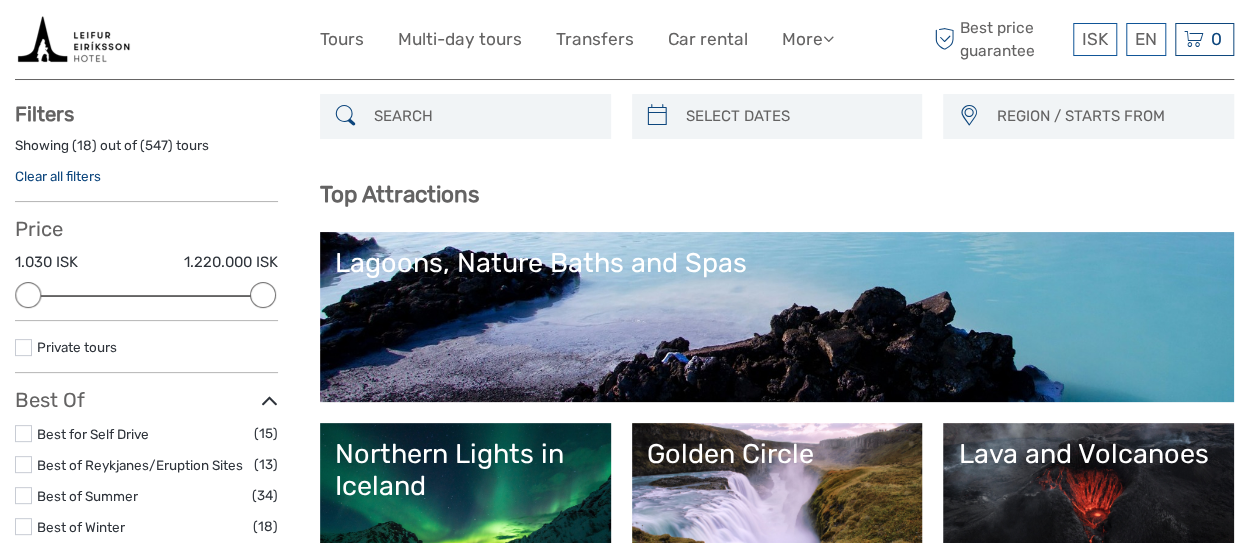 scroll, scrollTop: 200, scrollLeft: 0, axis: vertical 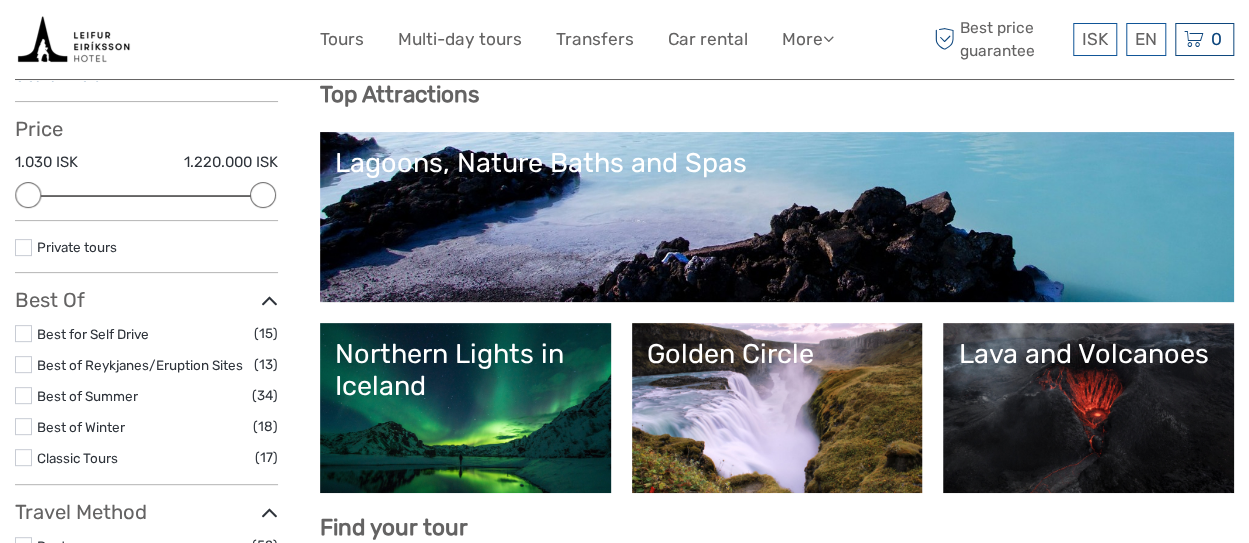 click on "Northern Lights in Iceland" at bounding box center [465, 370] 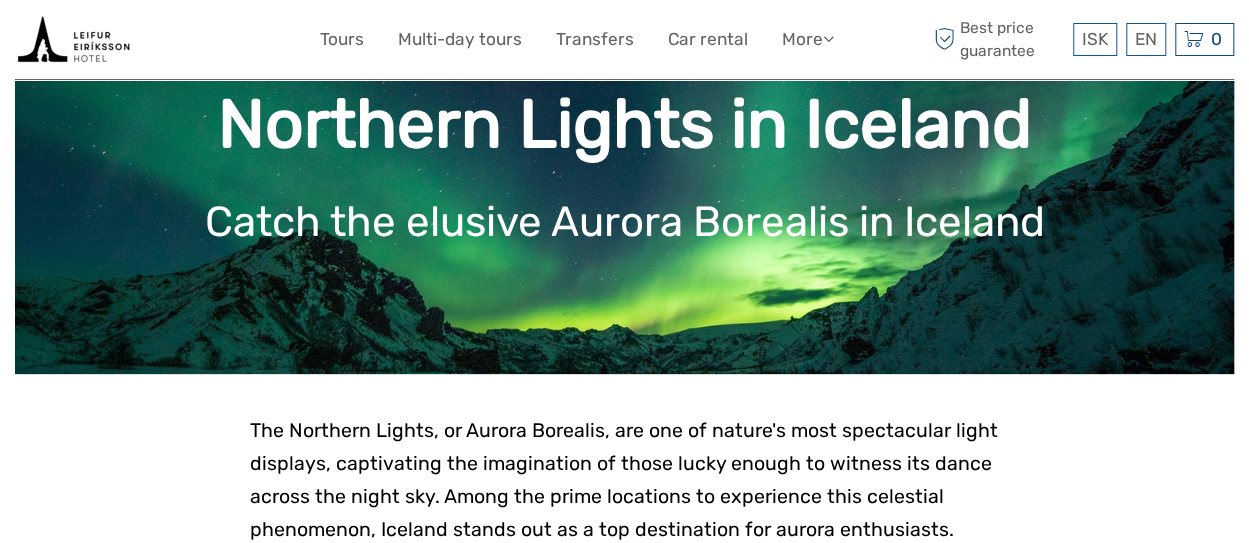 scroll, scrollTop: 299, scrollLeft: 0, axis: vertical 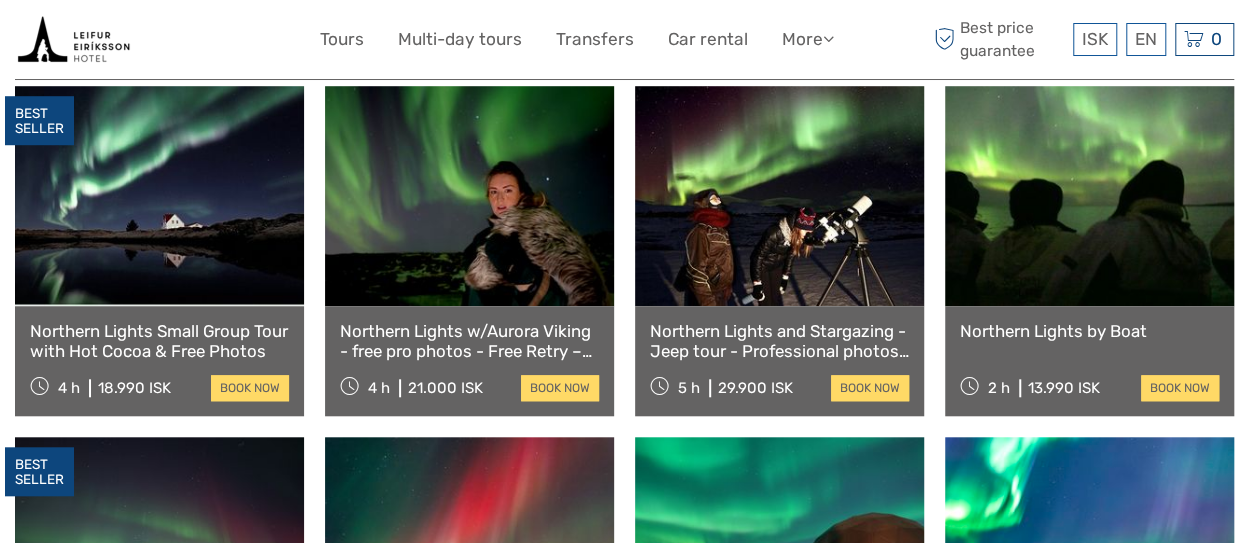 click at bounding box center (159, 196) 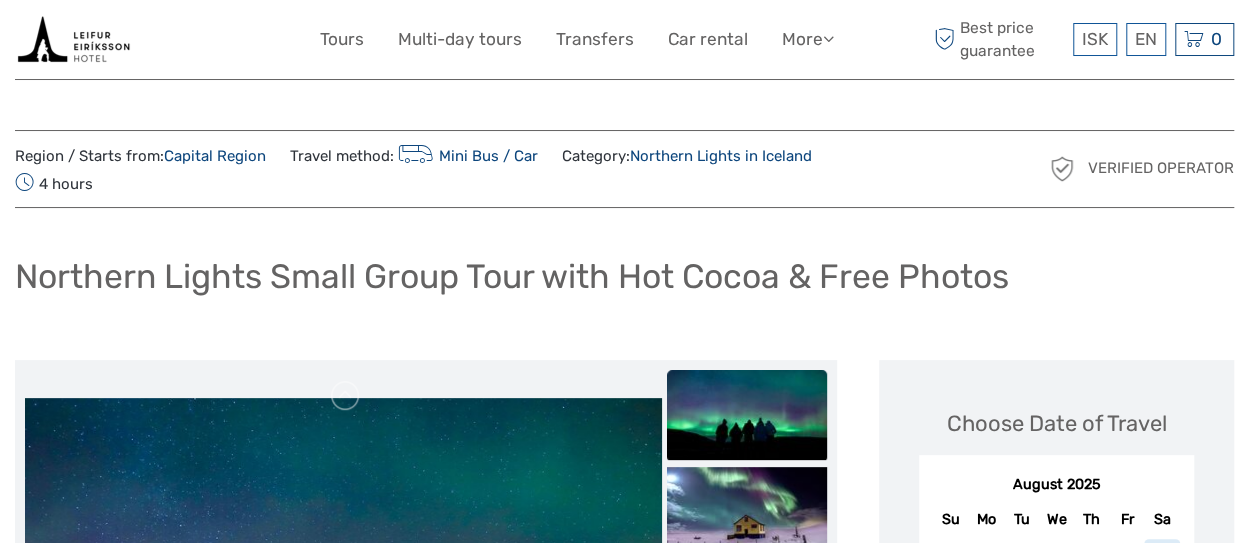 scroll, scrollTop: 246, scrollLeft: 0, axis: vertical 